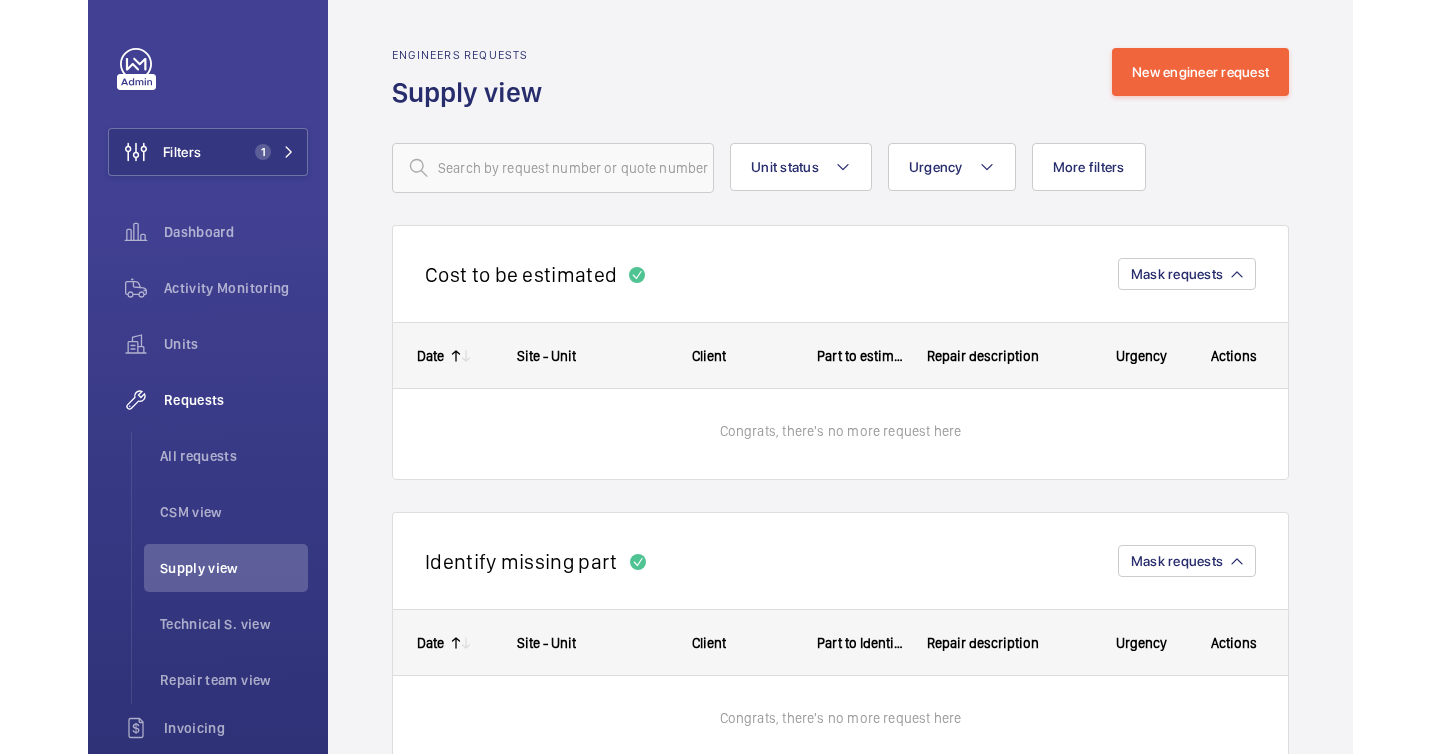 scroll, scrollTop: 0, scrollLeft: 0, axis: both 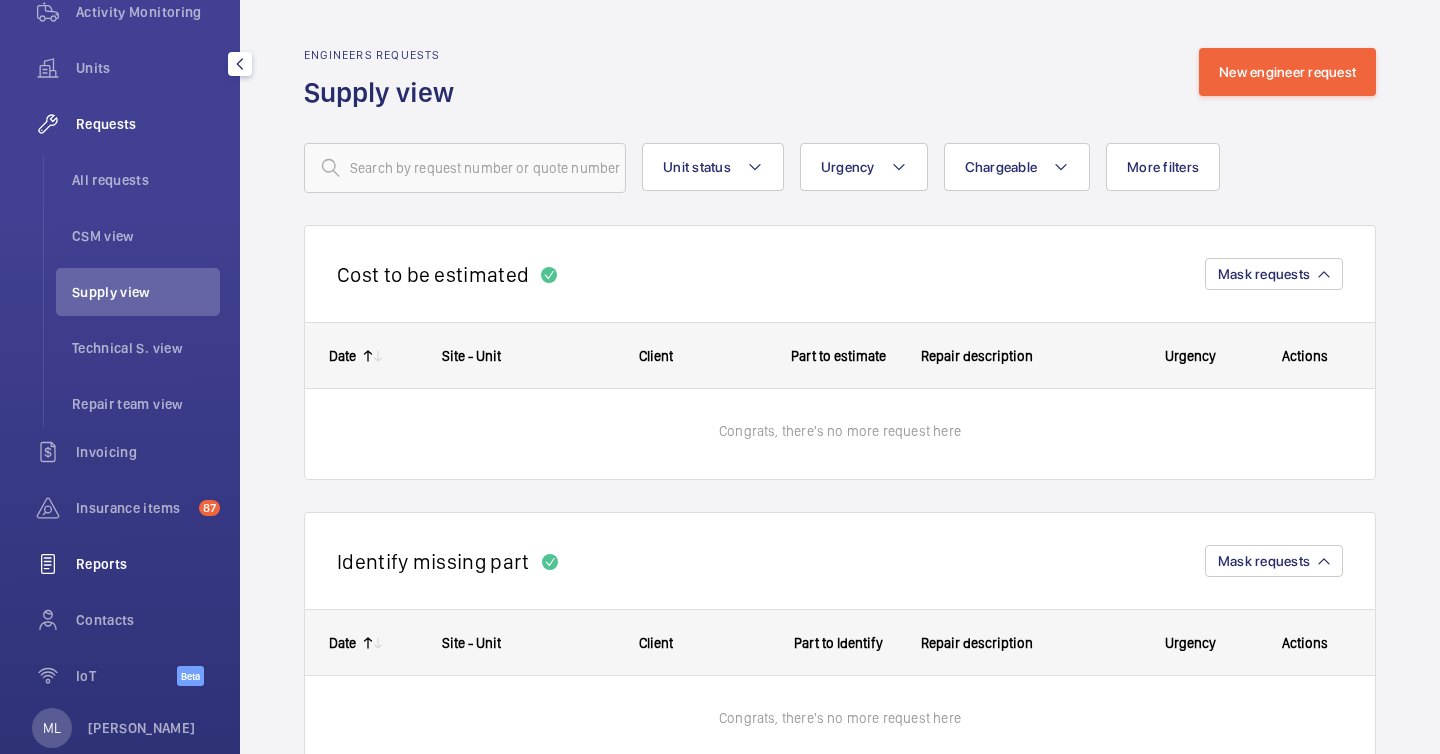 click on "Reports" 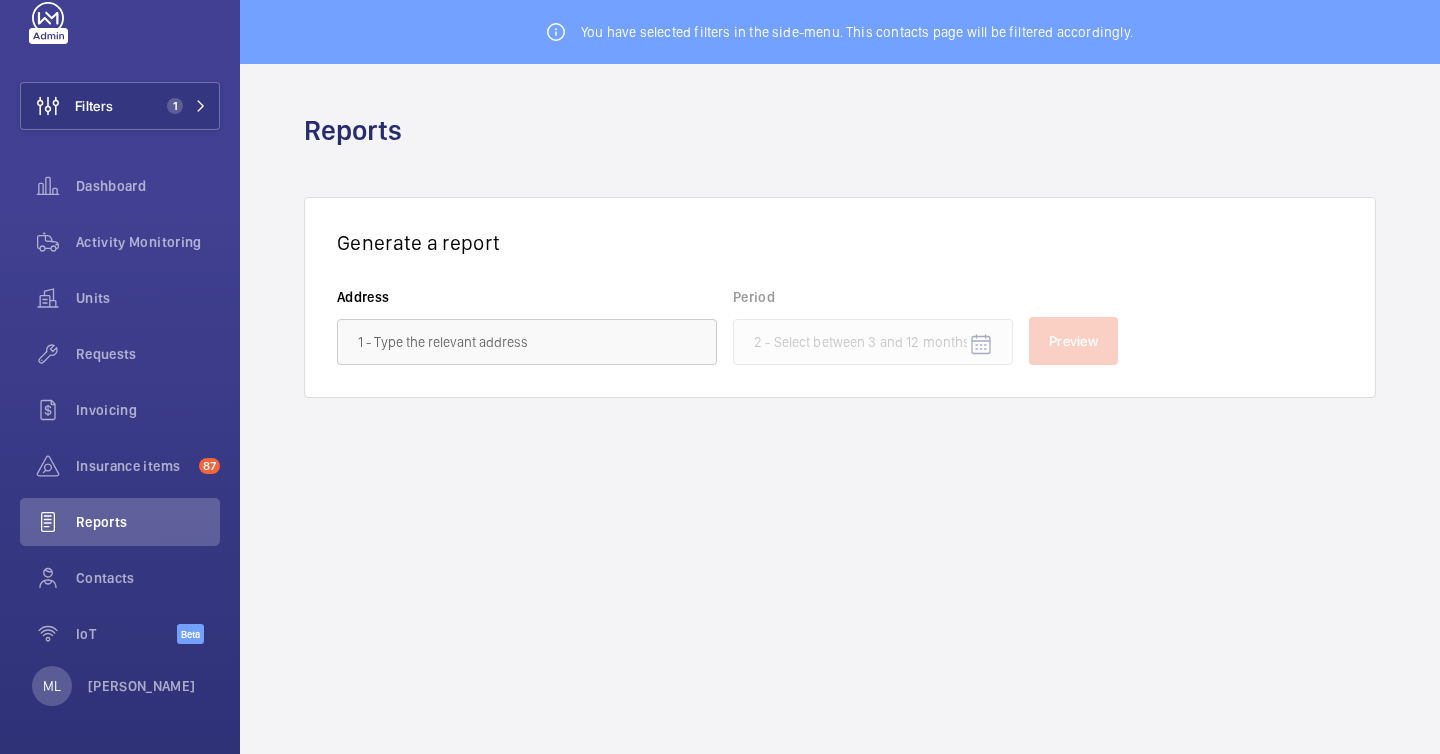 scroll, scrollTop: 46, scrollLeft: 0, axis: vertical 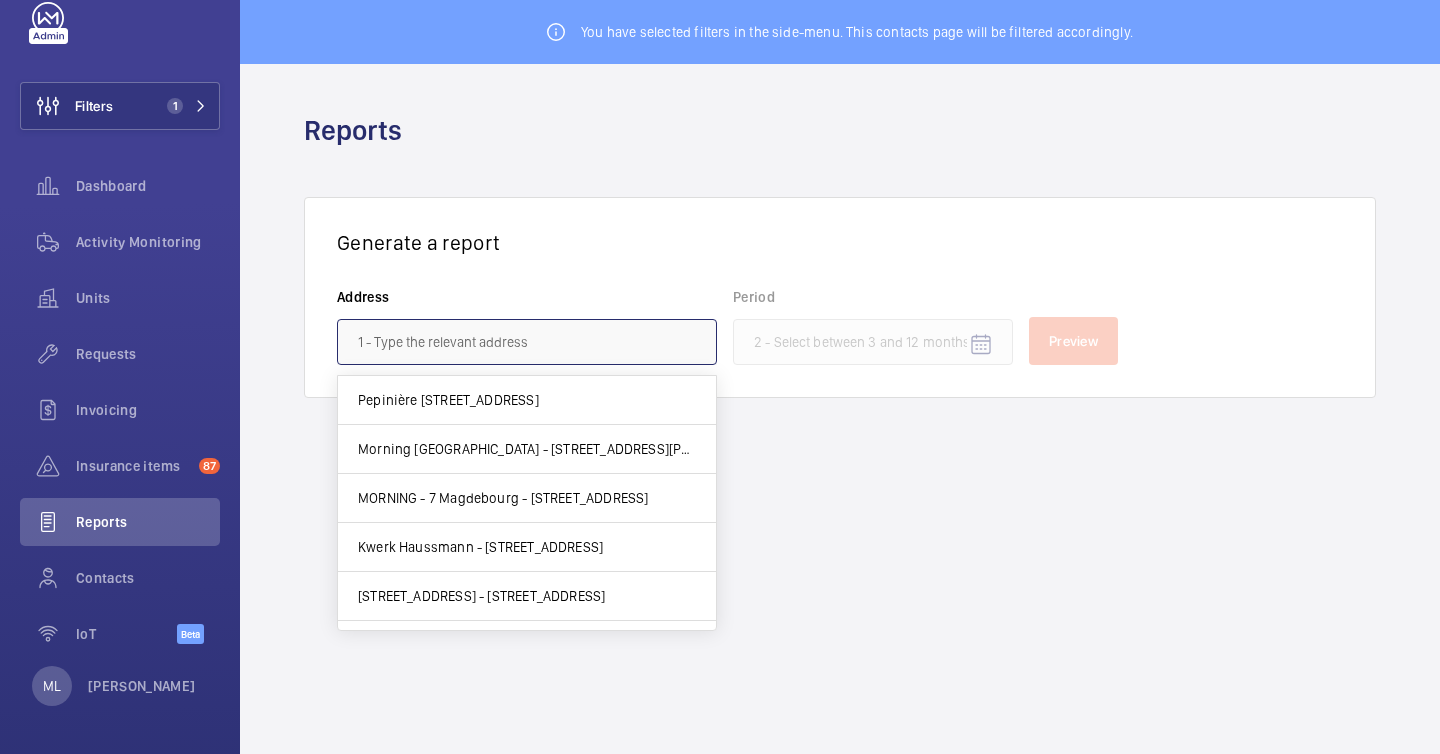 click at bounding box center [527, 342] 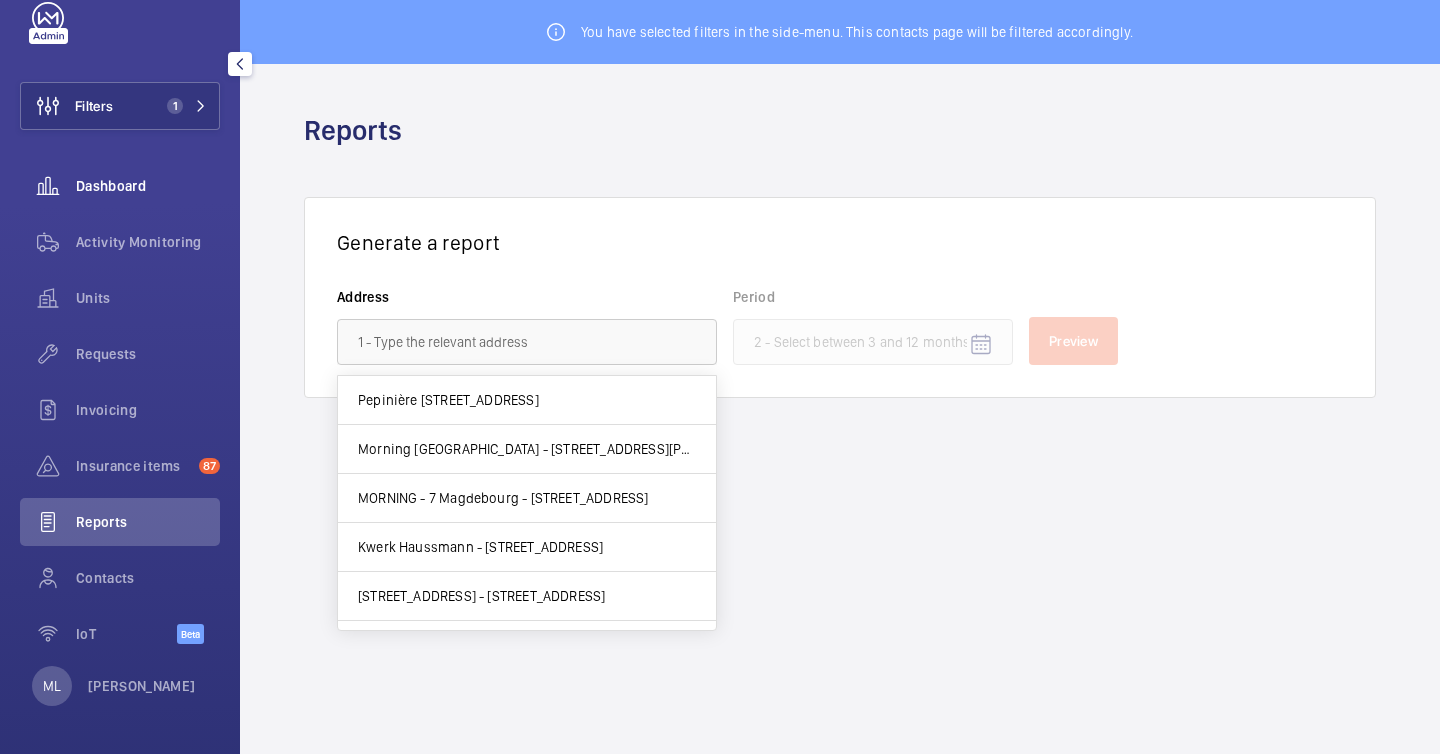 click on "Dashboard" 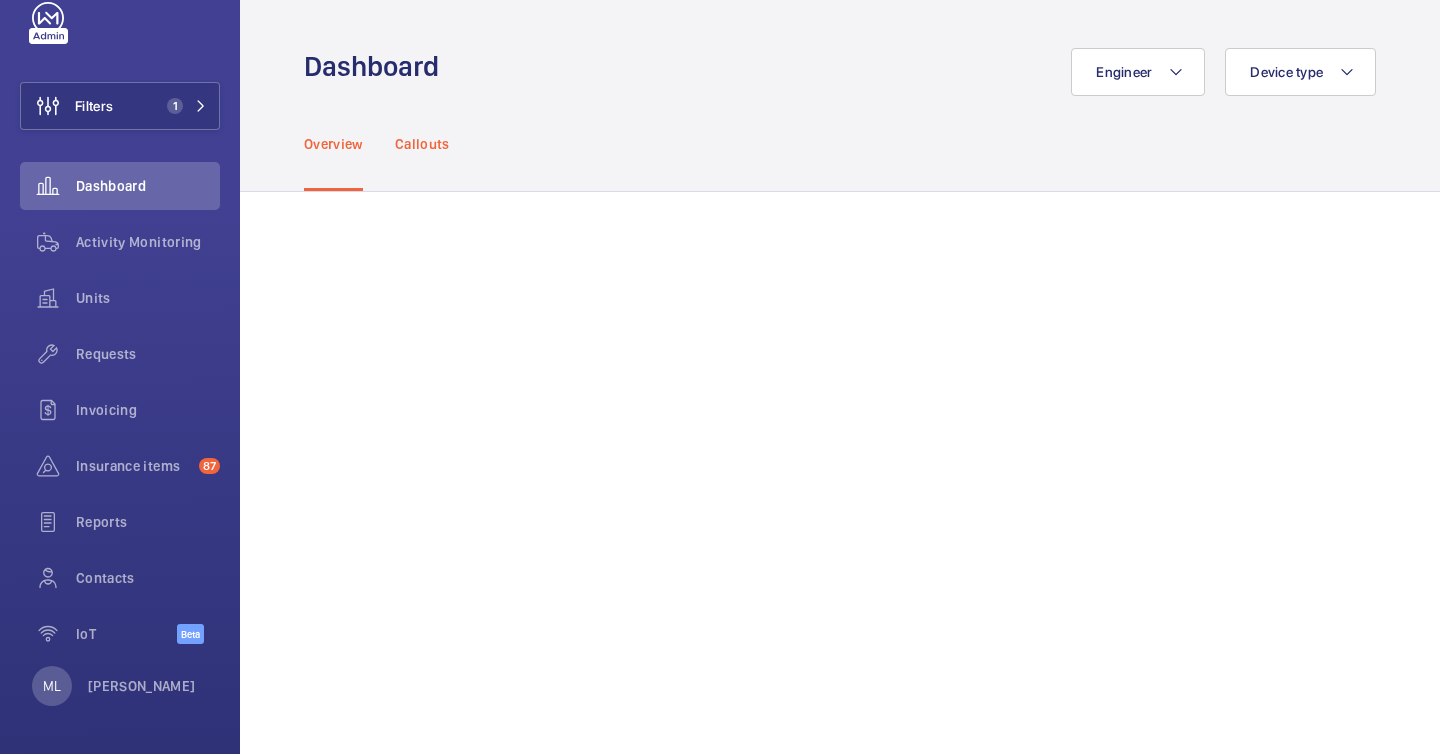 click on "Callouts" 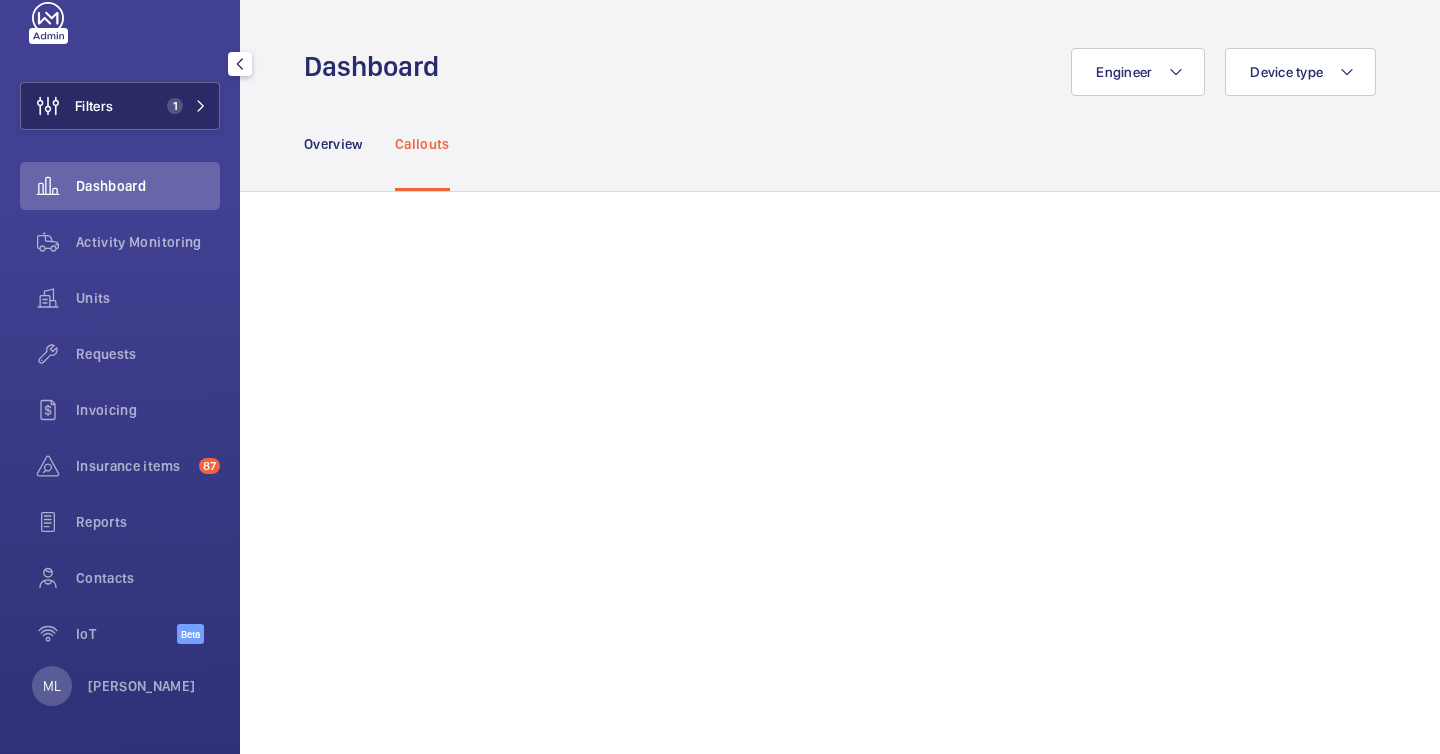click on "1" 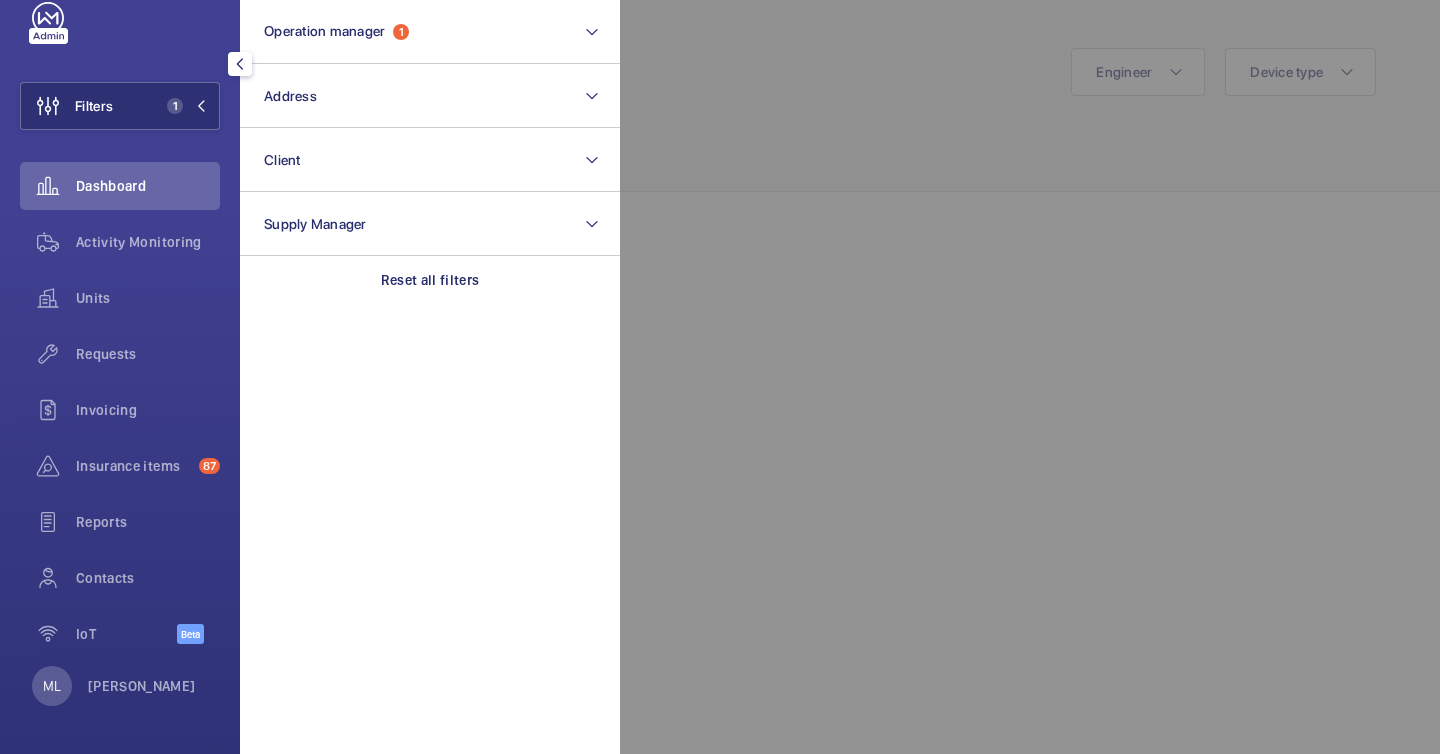 click 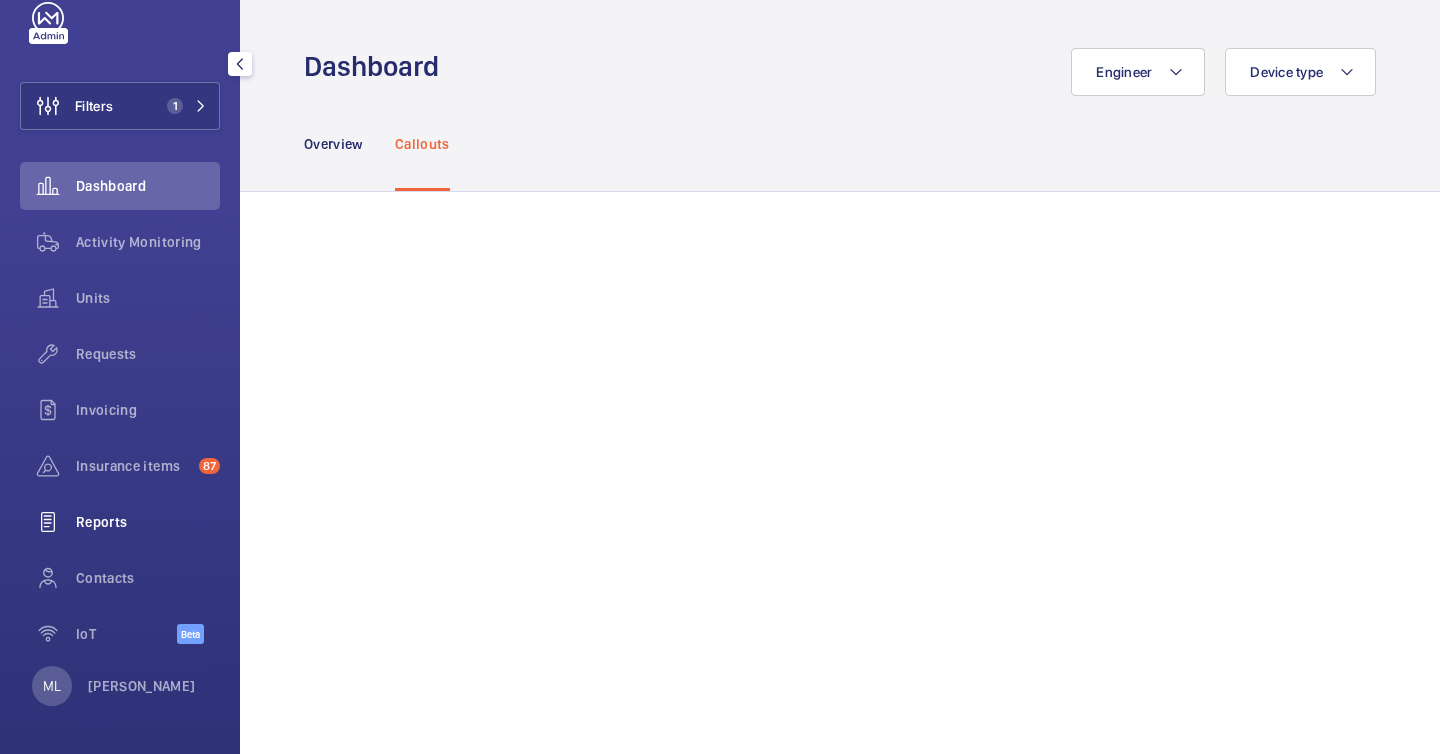 click on "Reports" 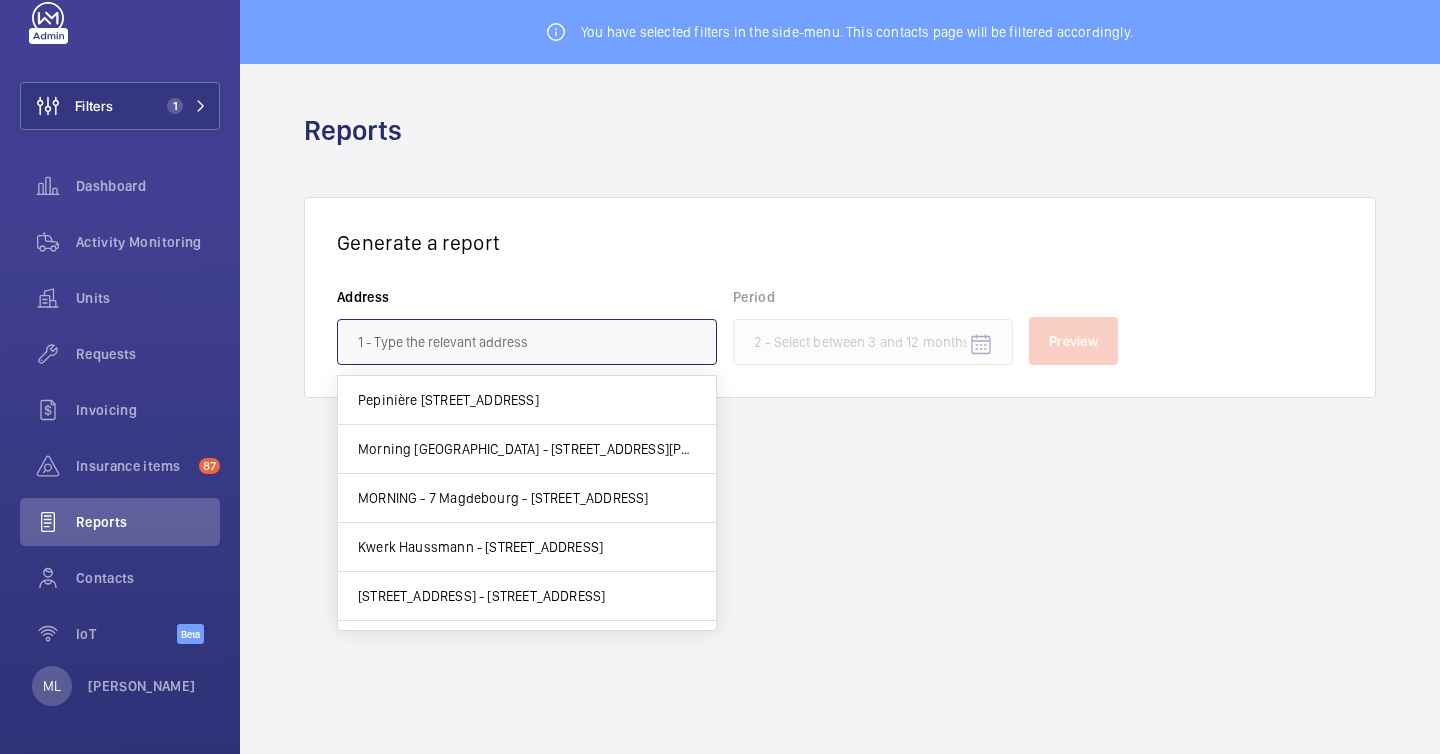 click at bounding box center [527, 342] 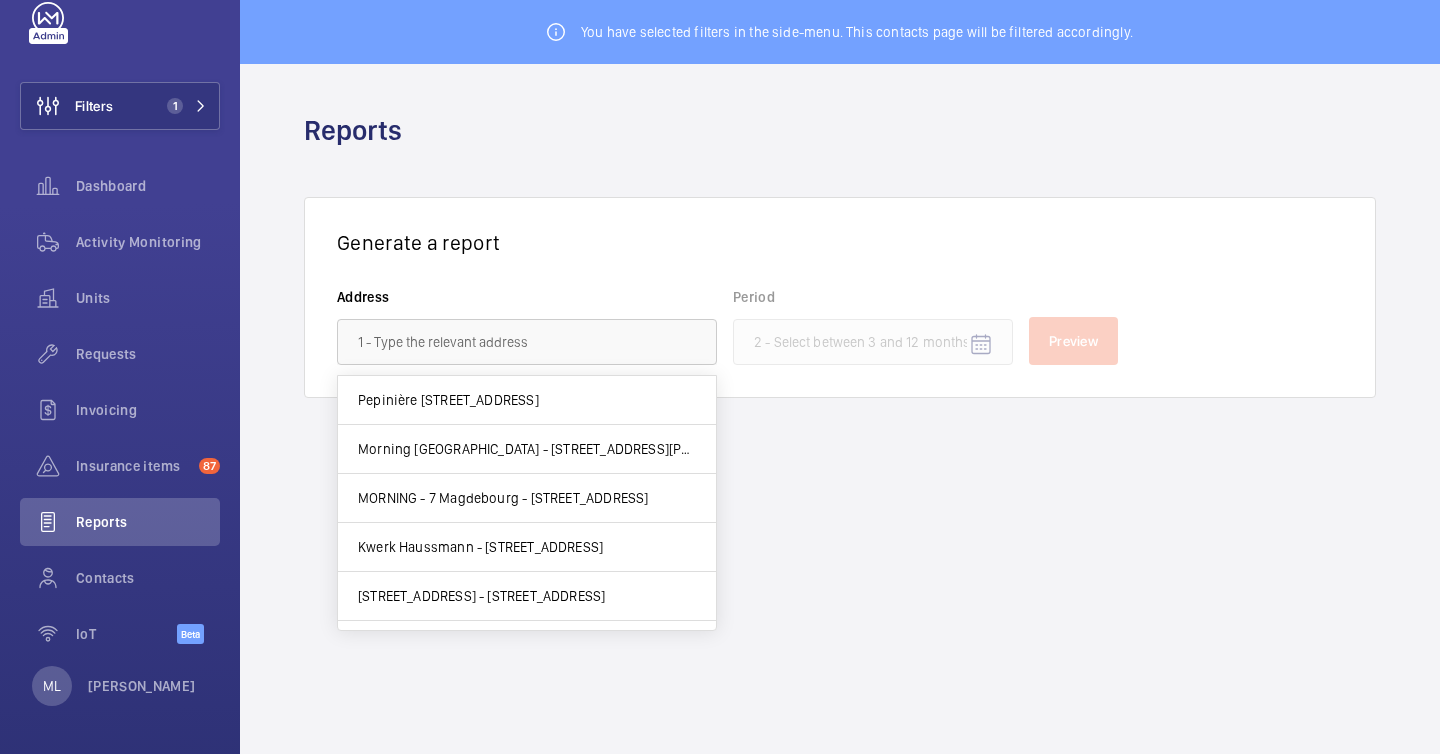 click on "You have selected filters in the side-menu. This contacts page will be filtered accordingly. Reports Generate a report Address Period Preview" 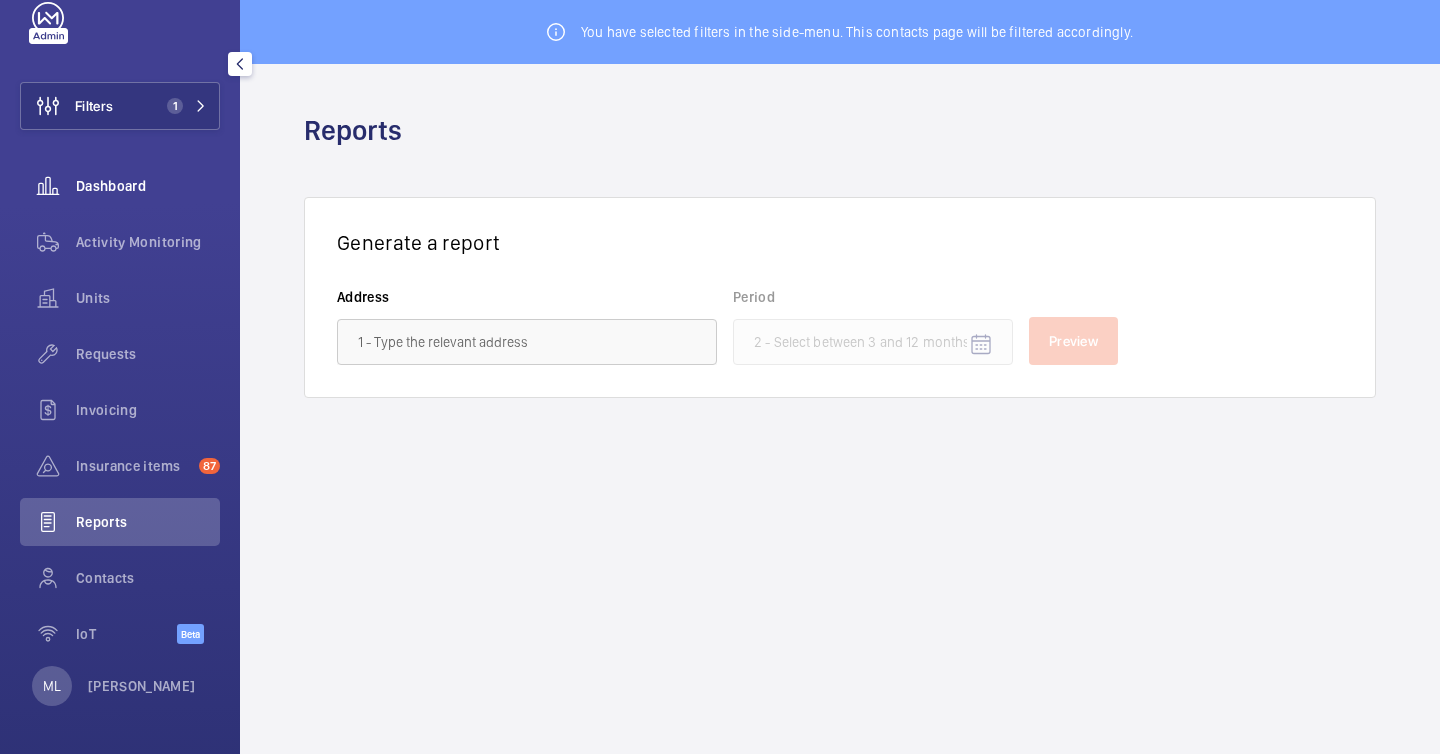 click on "Dashboard" 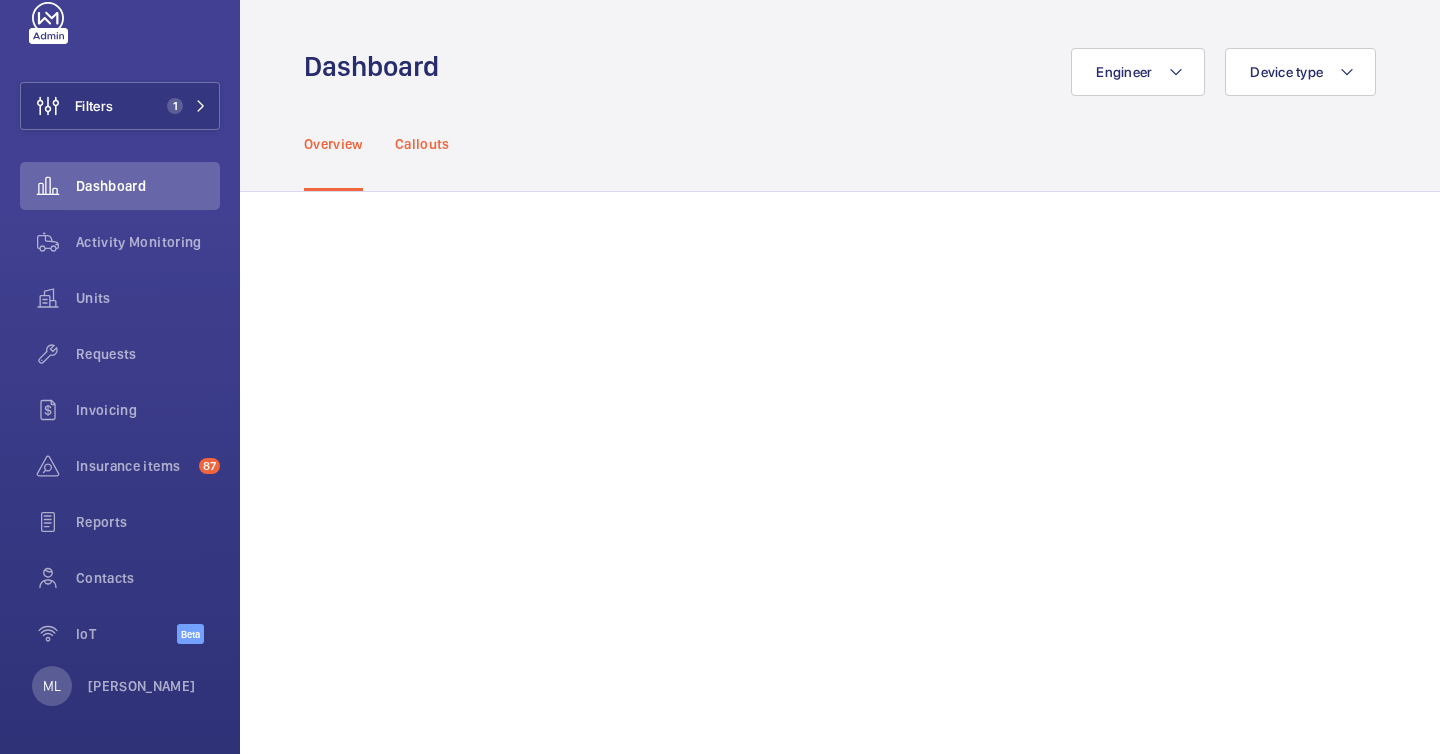click on "Callouts" 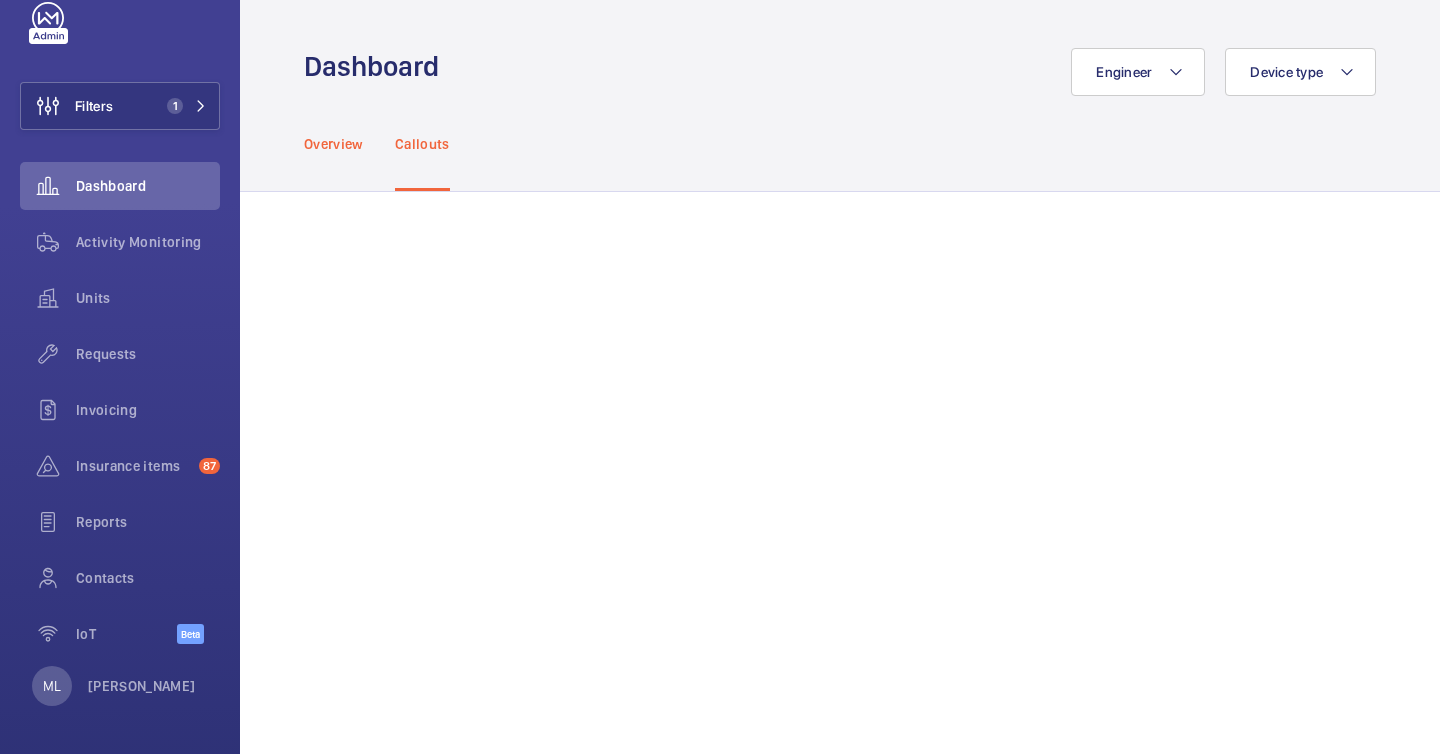 click on "Overview" 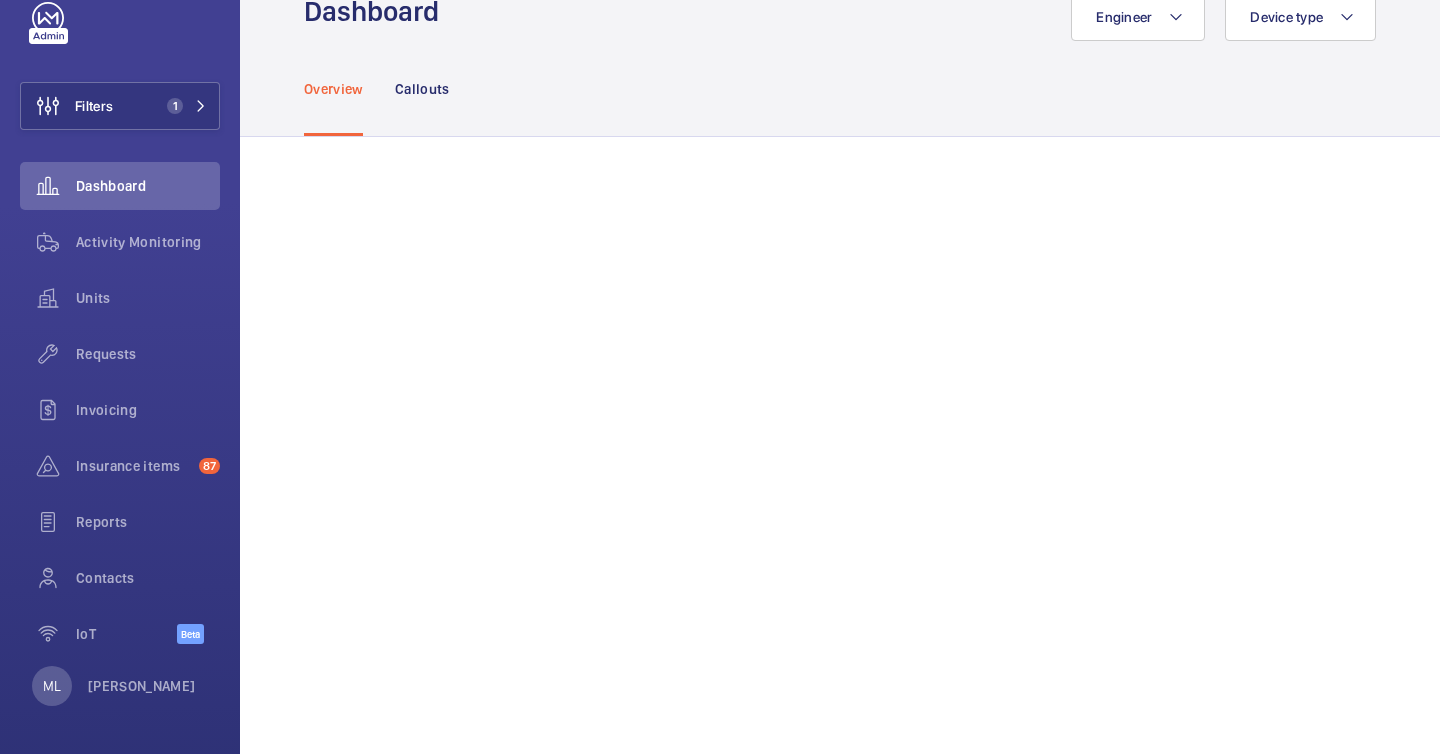scroll, scrollTop: 0, scrollLeft: 0, axis: both 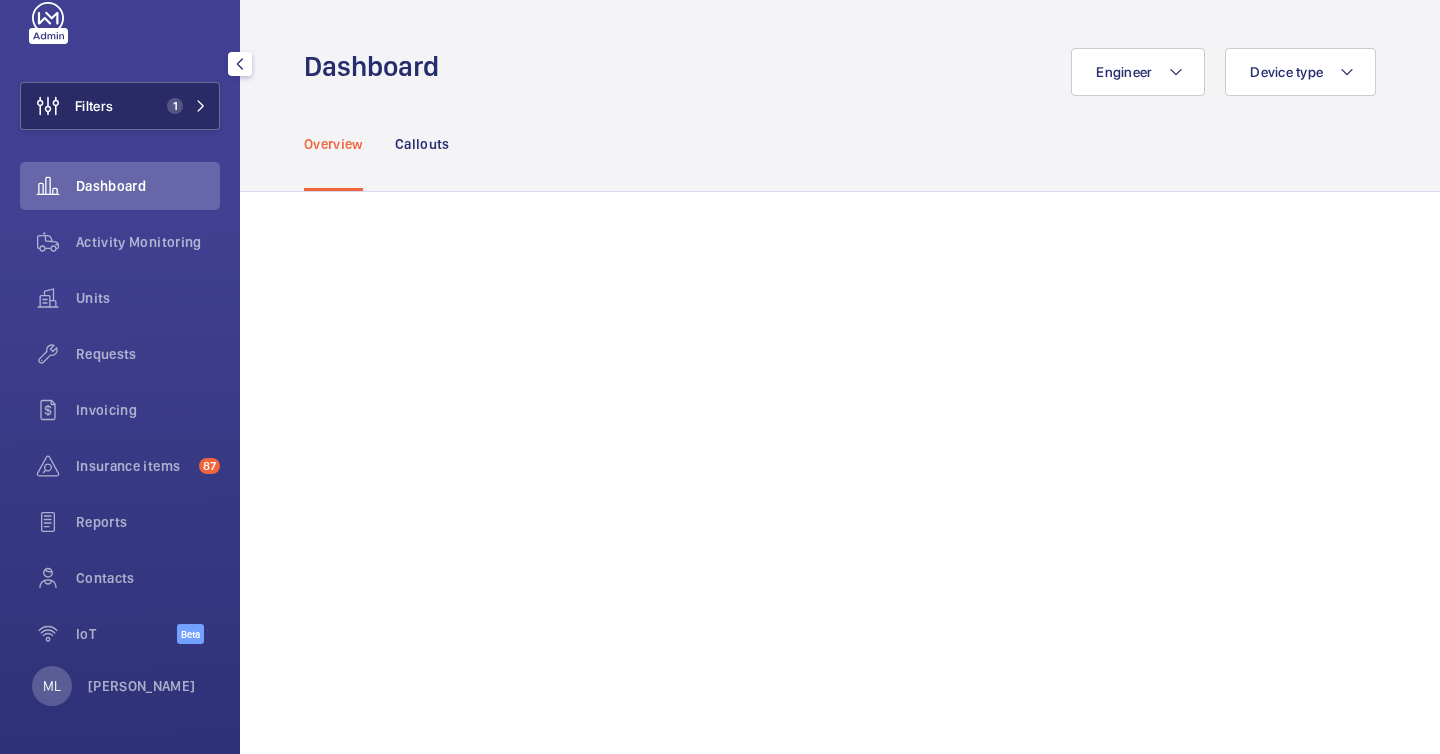 click on "Filters 1" 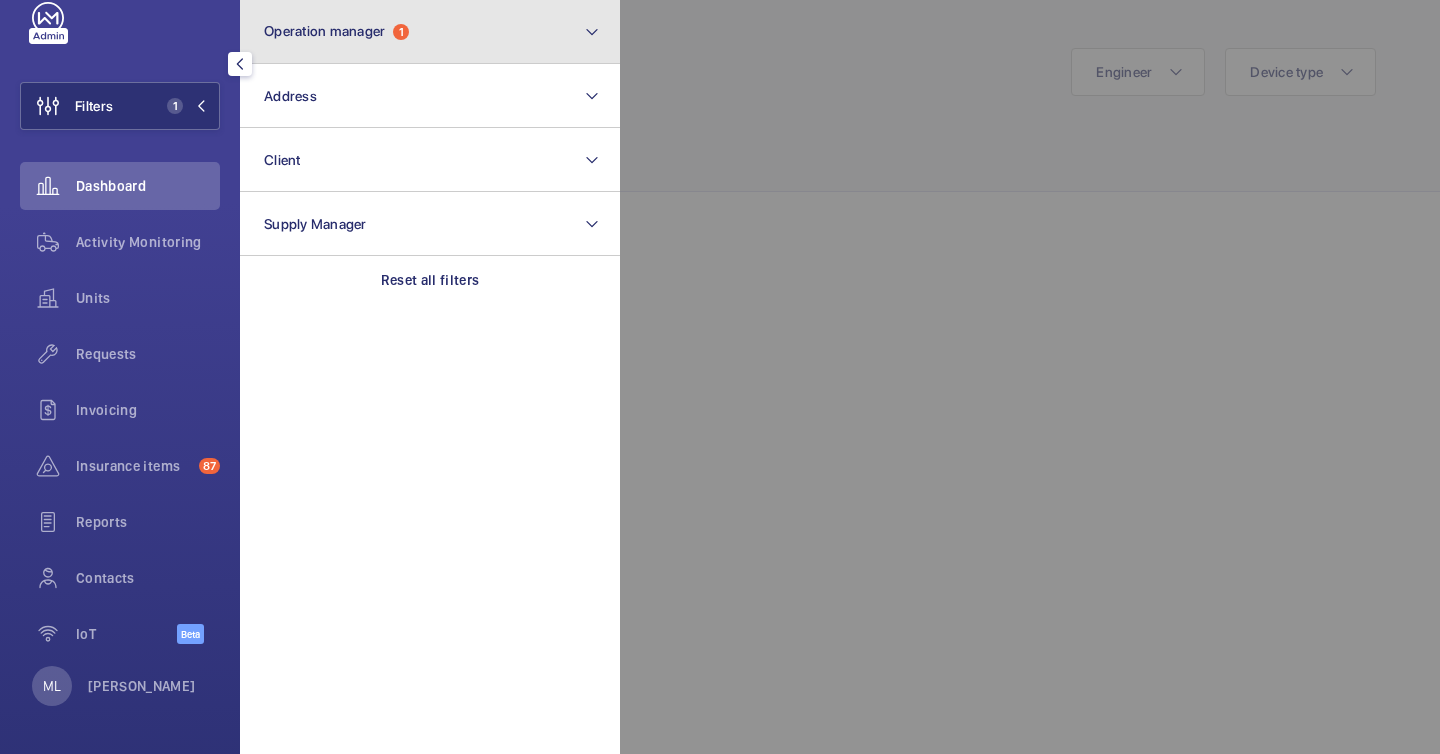 click on "Operation manager  1" 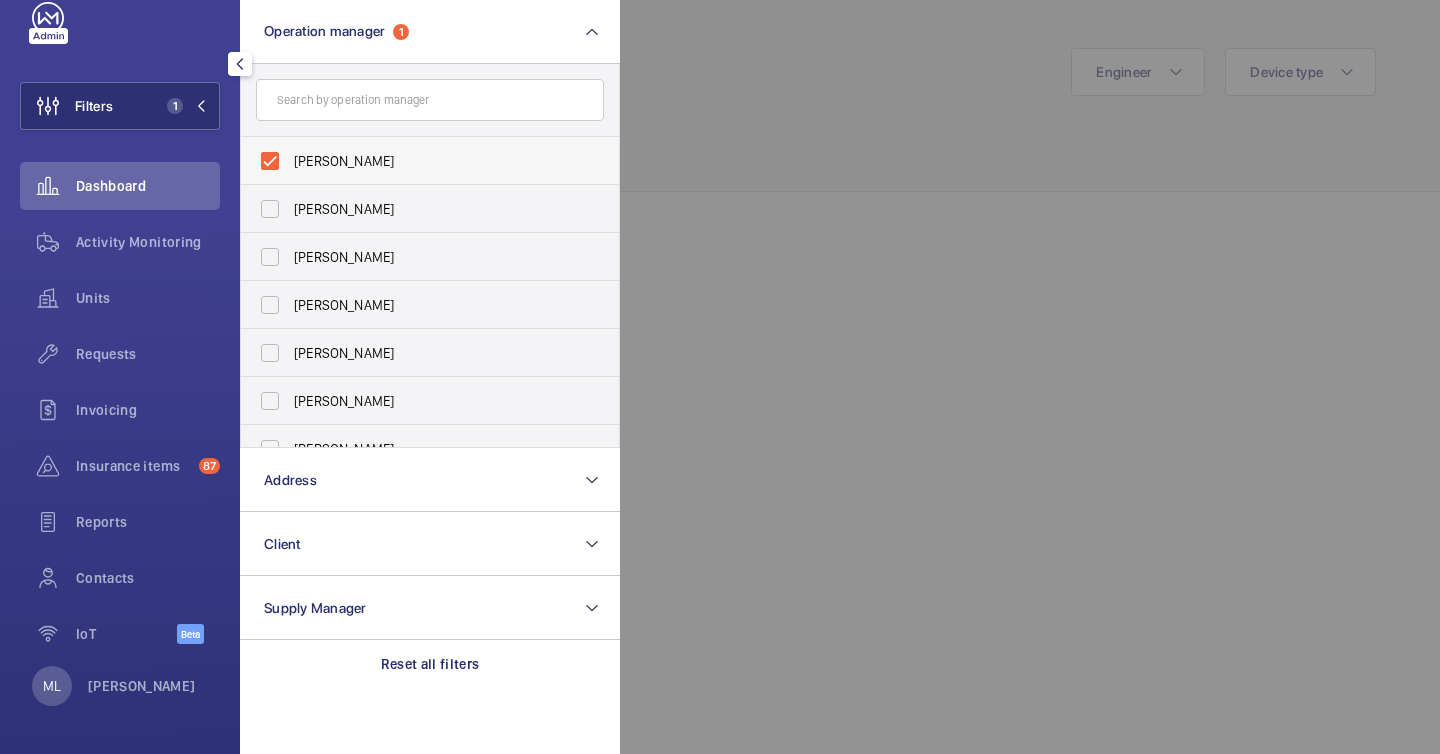 click on "[PERSON_NAME]" at bounding box center [415, 161] 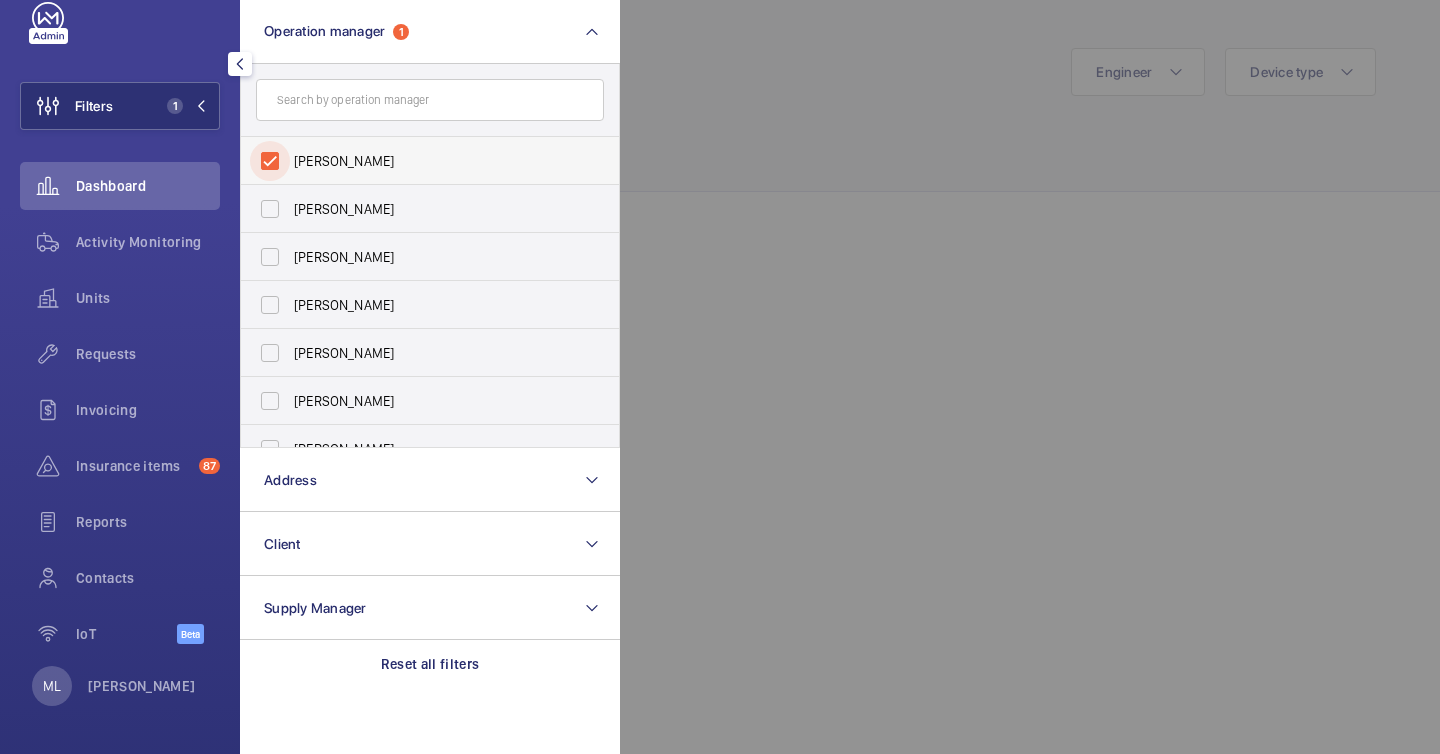 click on "[PERSON_NAME]" at bounding box center (270, 161) 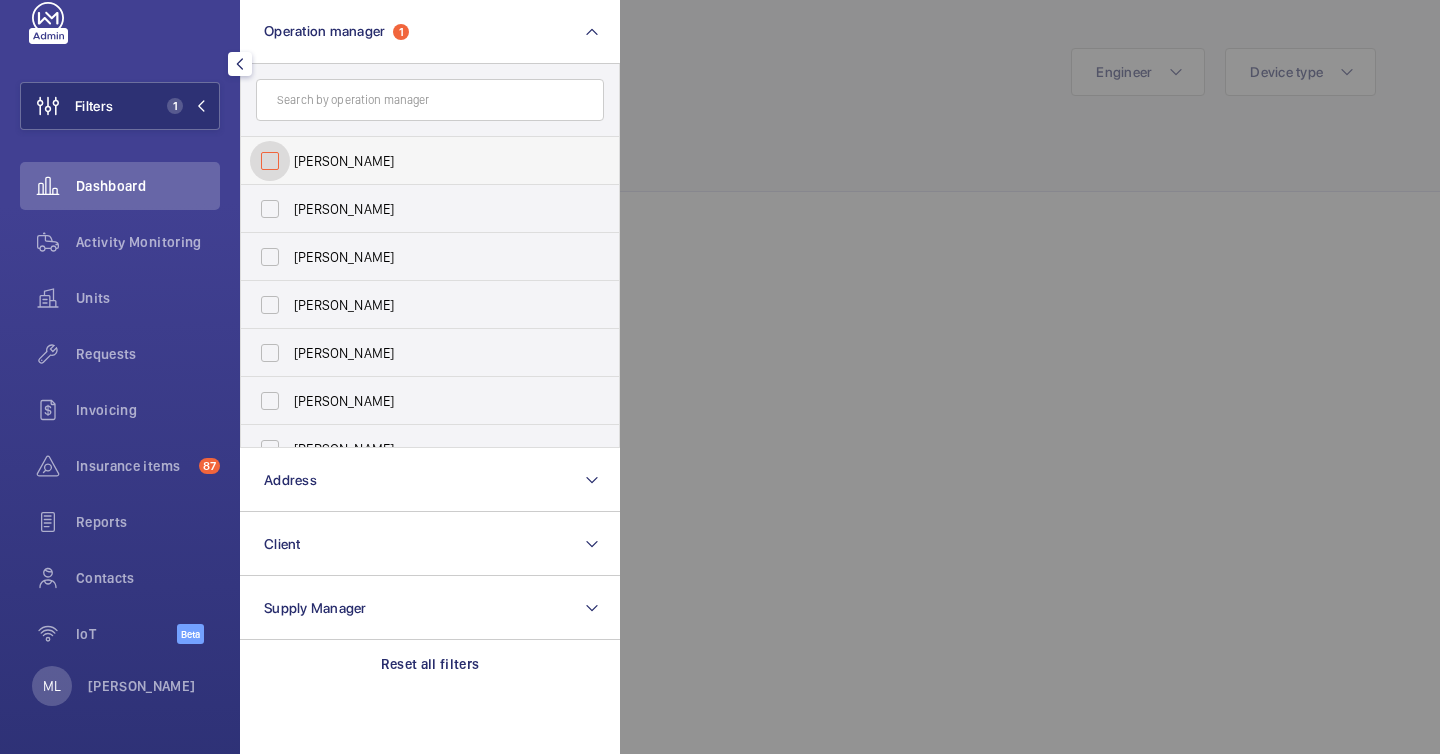 checkbox on "false" 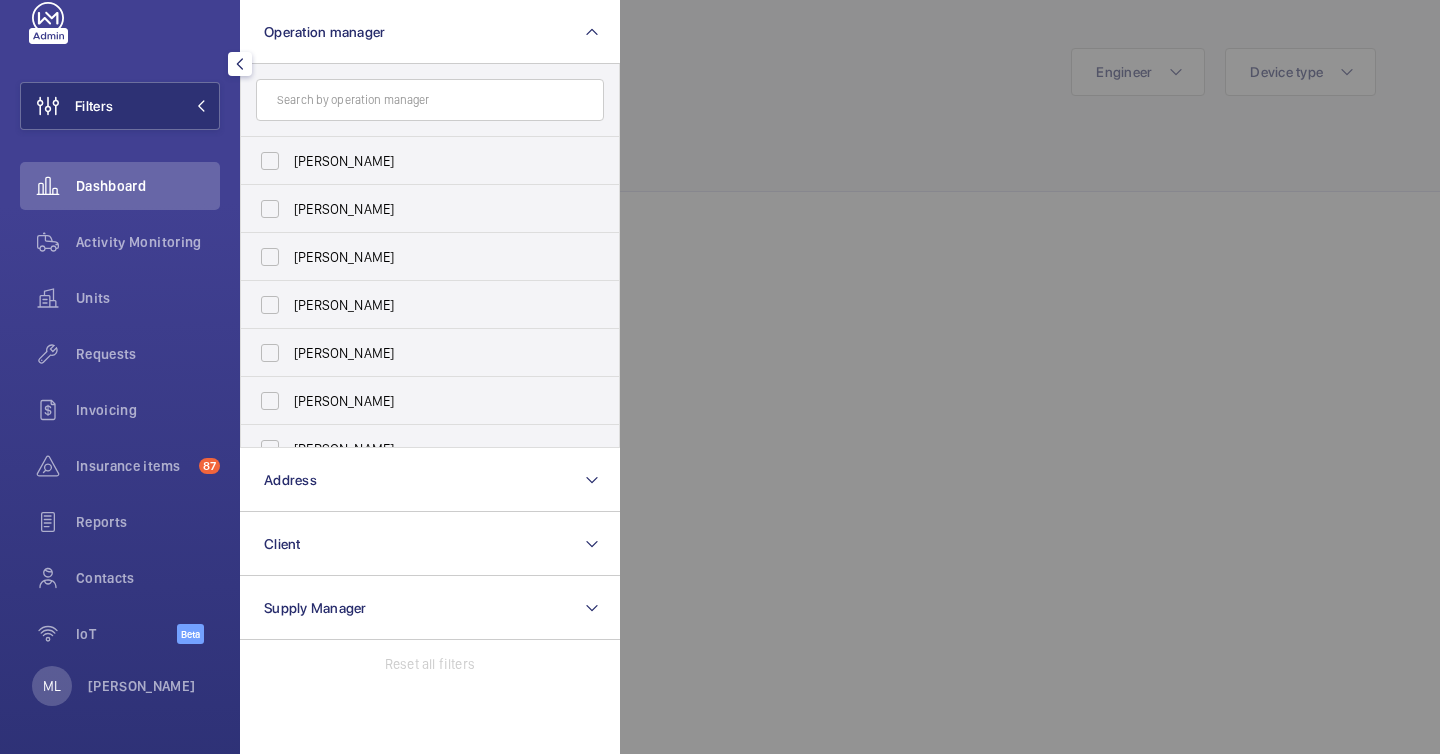 click 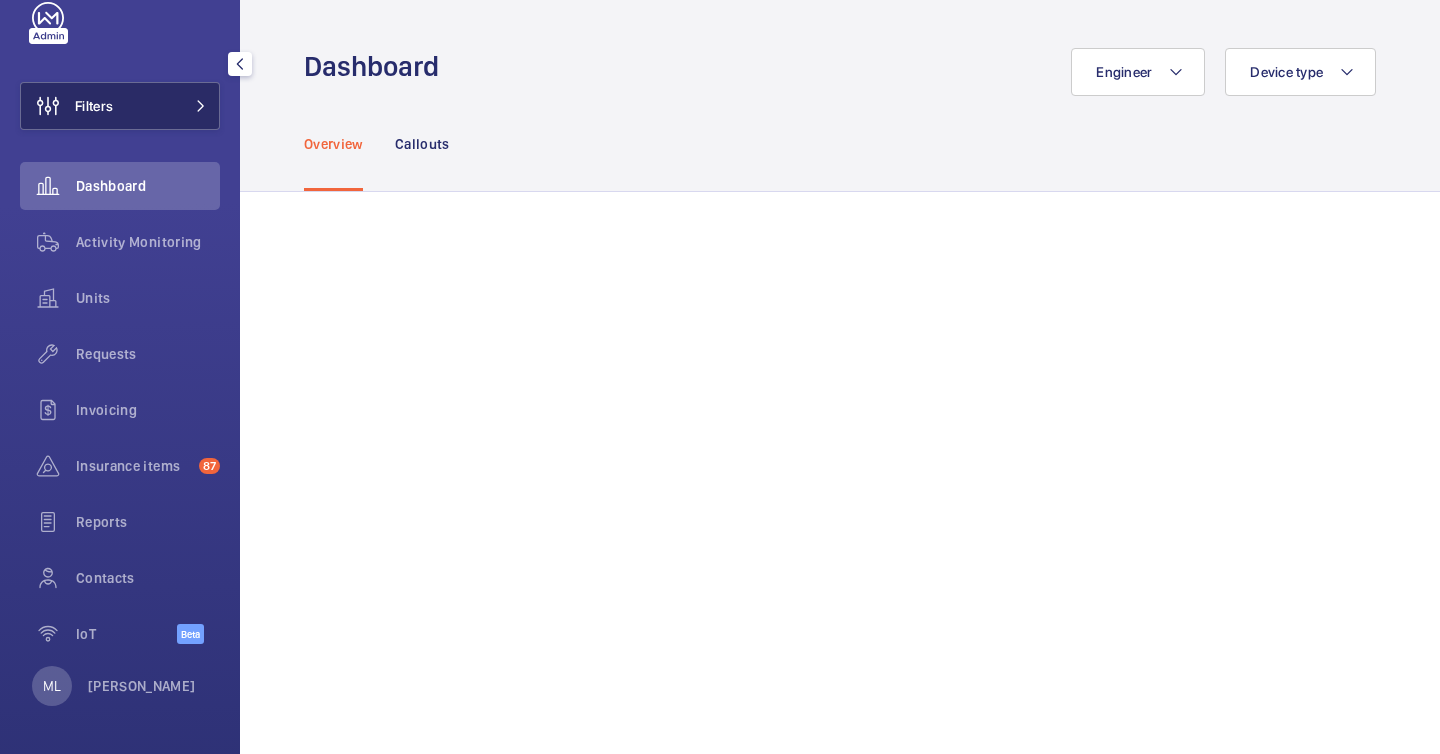 click on "Filters" 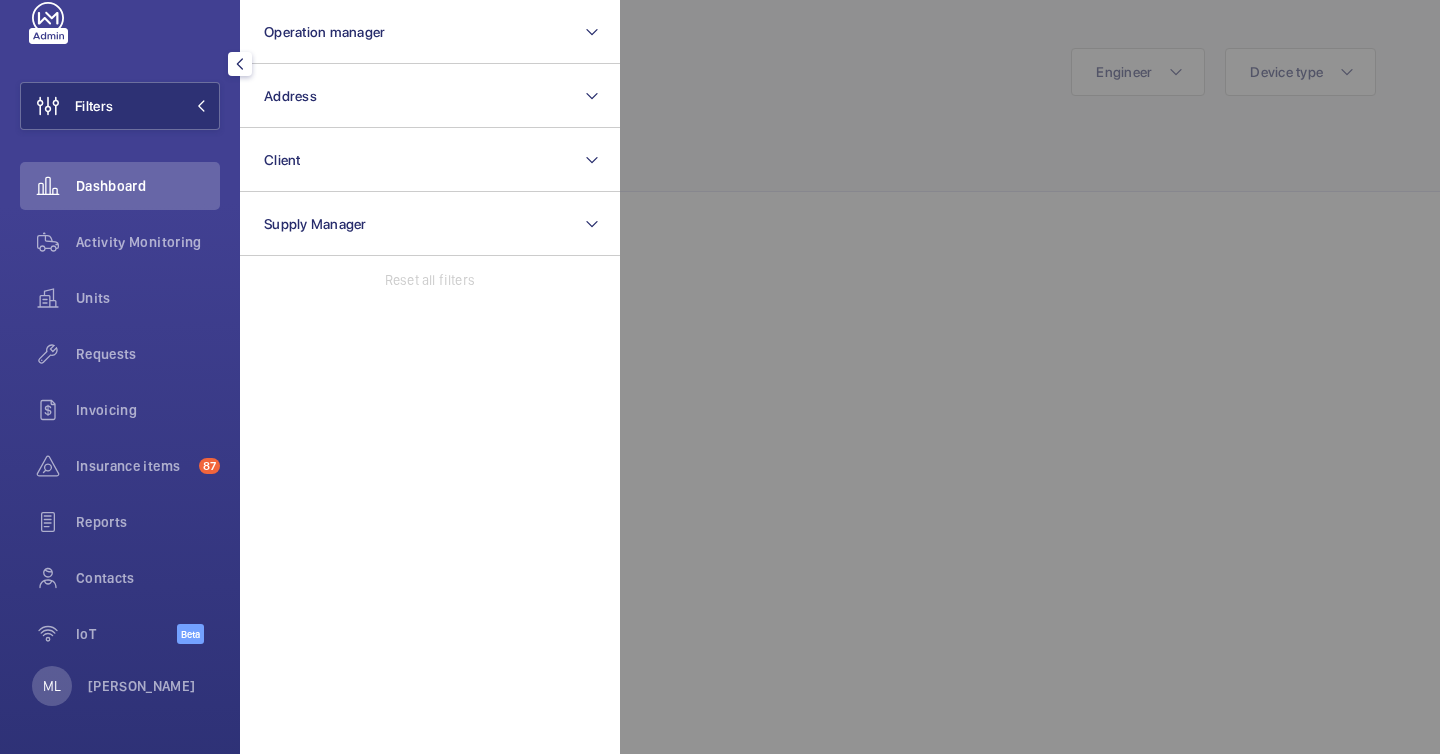click 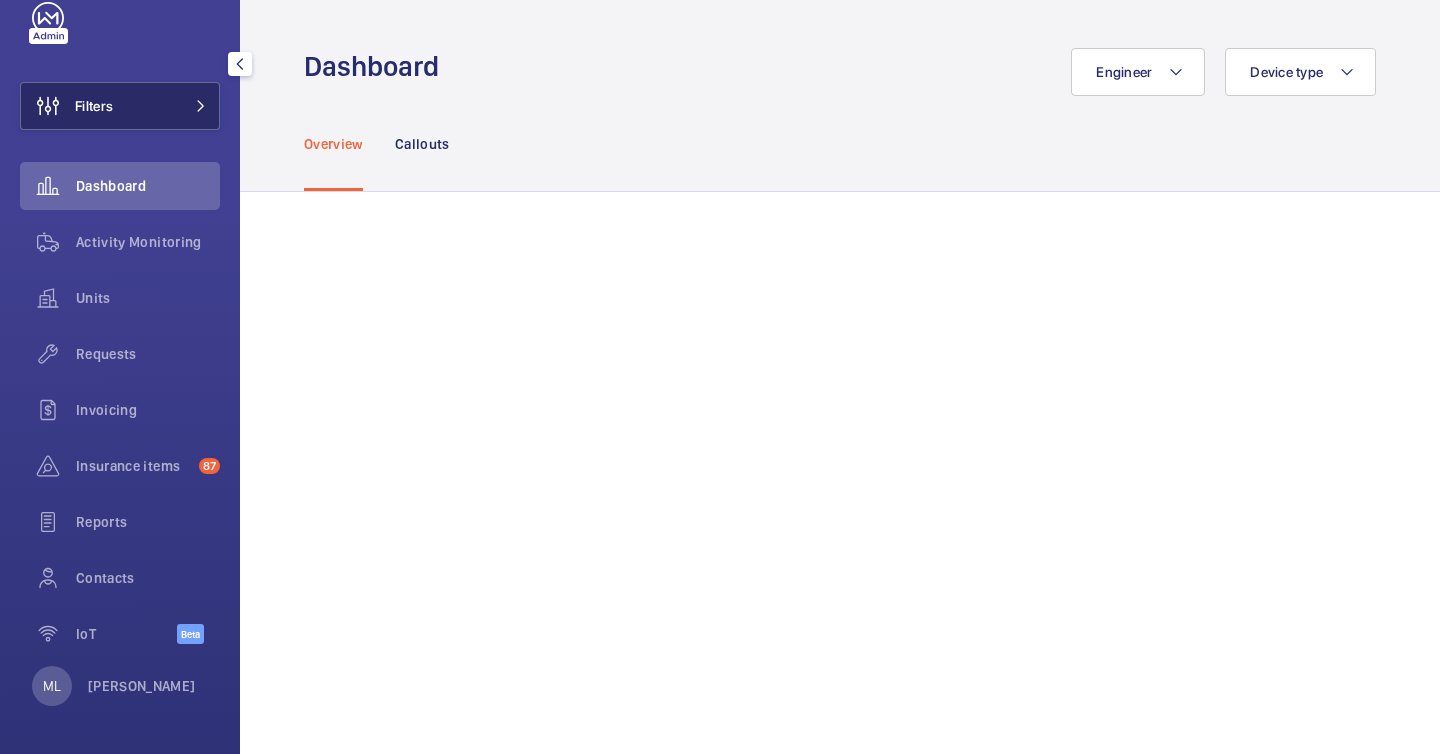 click on "Filters" 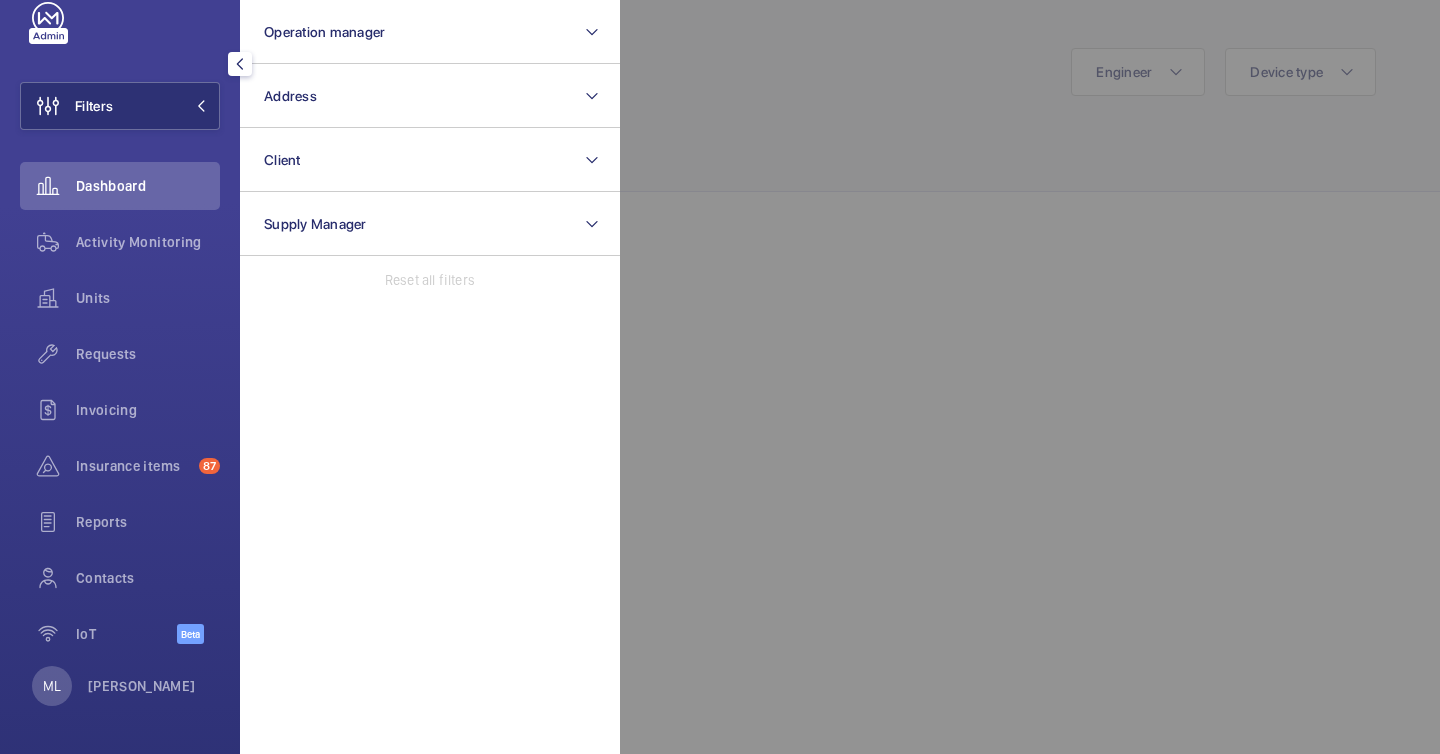 click 